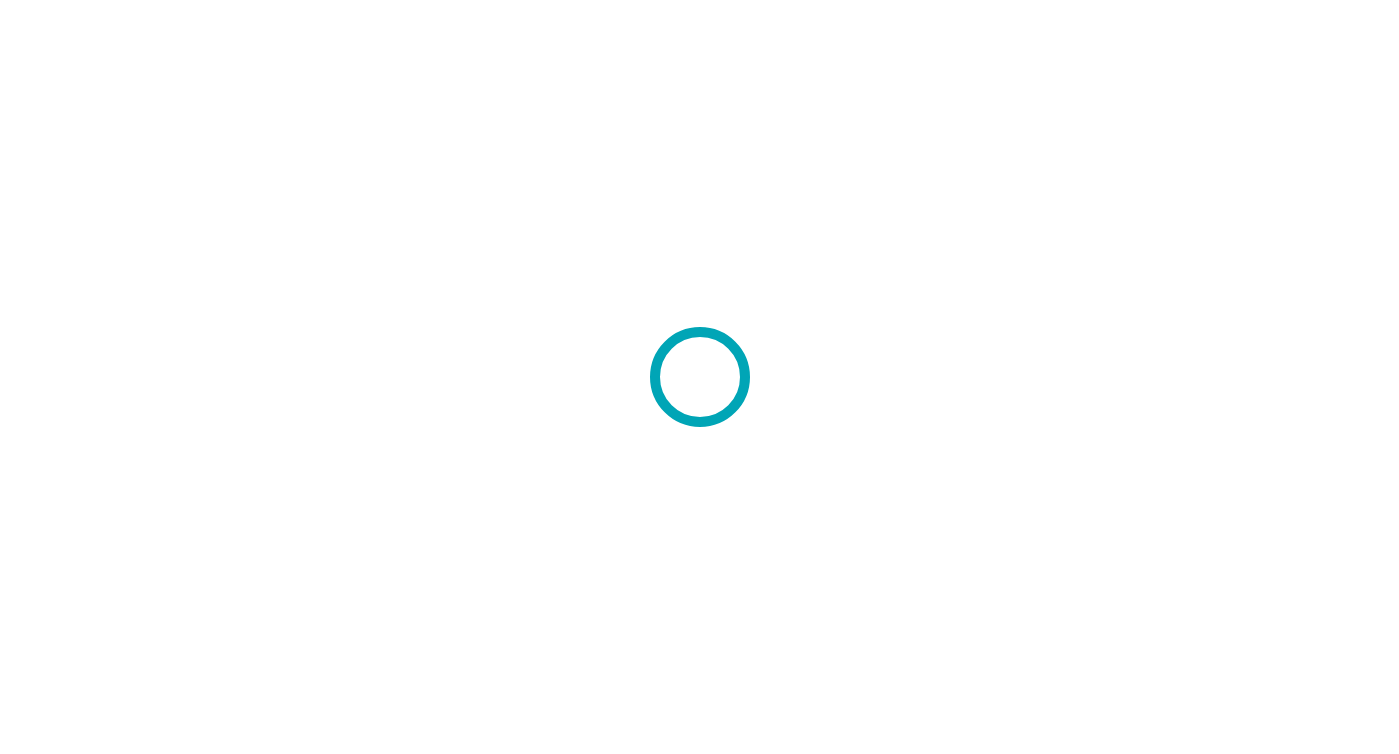 scroll, scrollTop: 0, scrollLeft: 0, axis: both 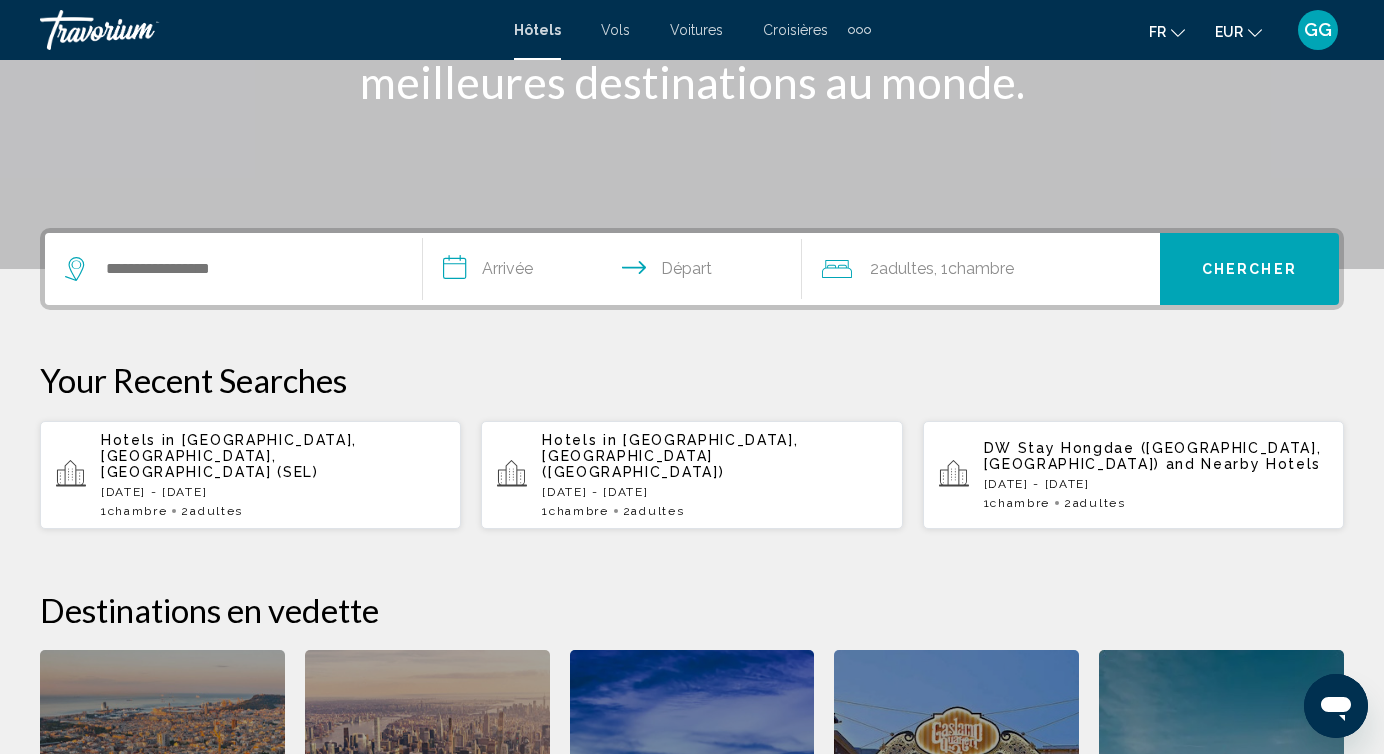 click on "Chambre" at bounding box center [579, 511] 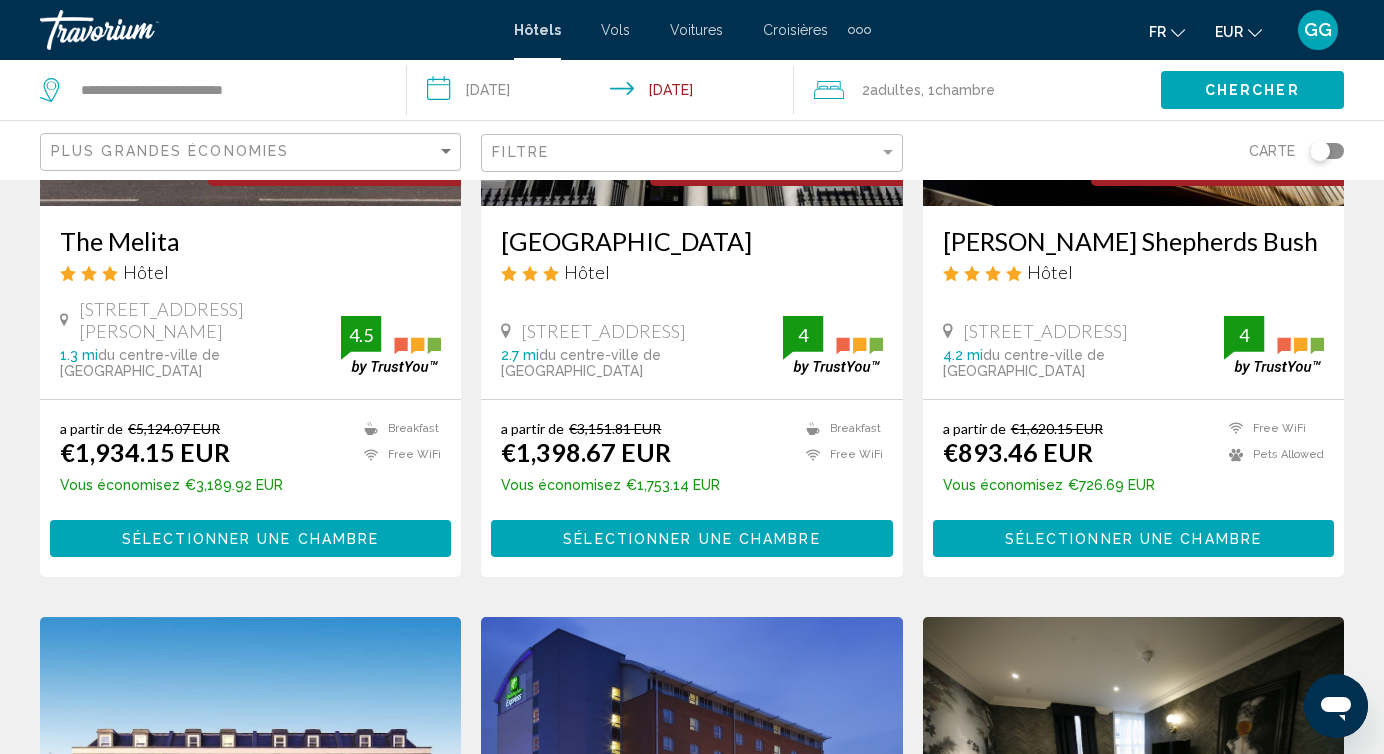 scroll, scrollTop: 358, scrollLeft: 0, axis: vertical 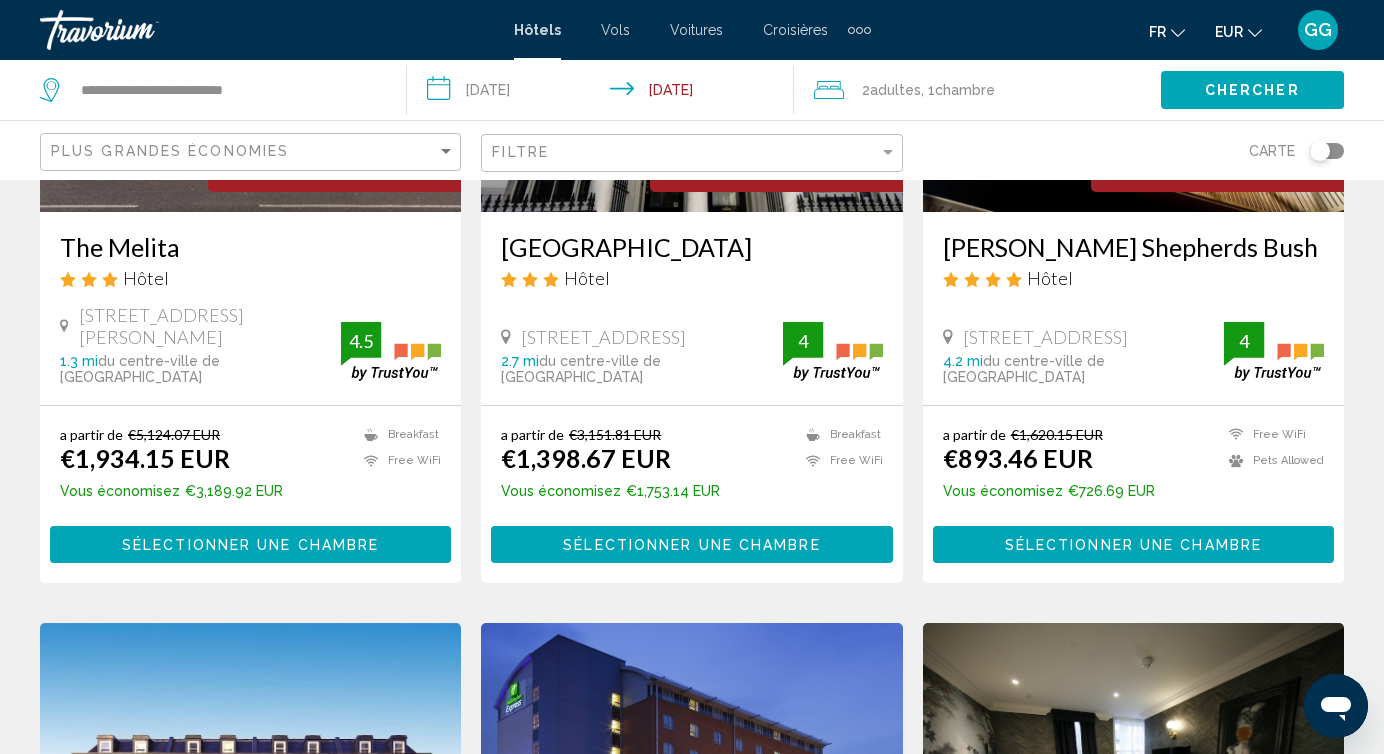 click on "Sélectionner une chambre" at bounding box center (250, 545) 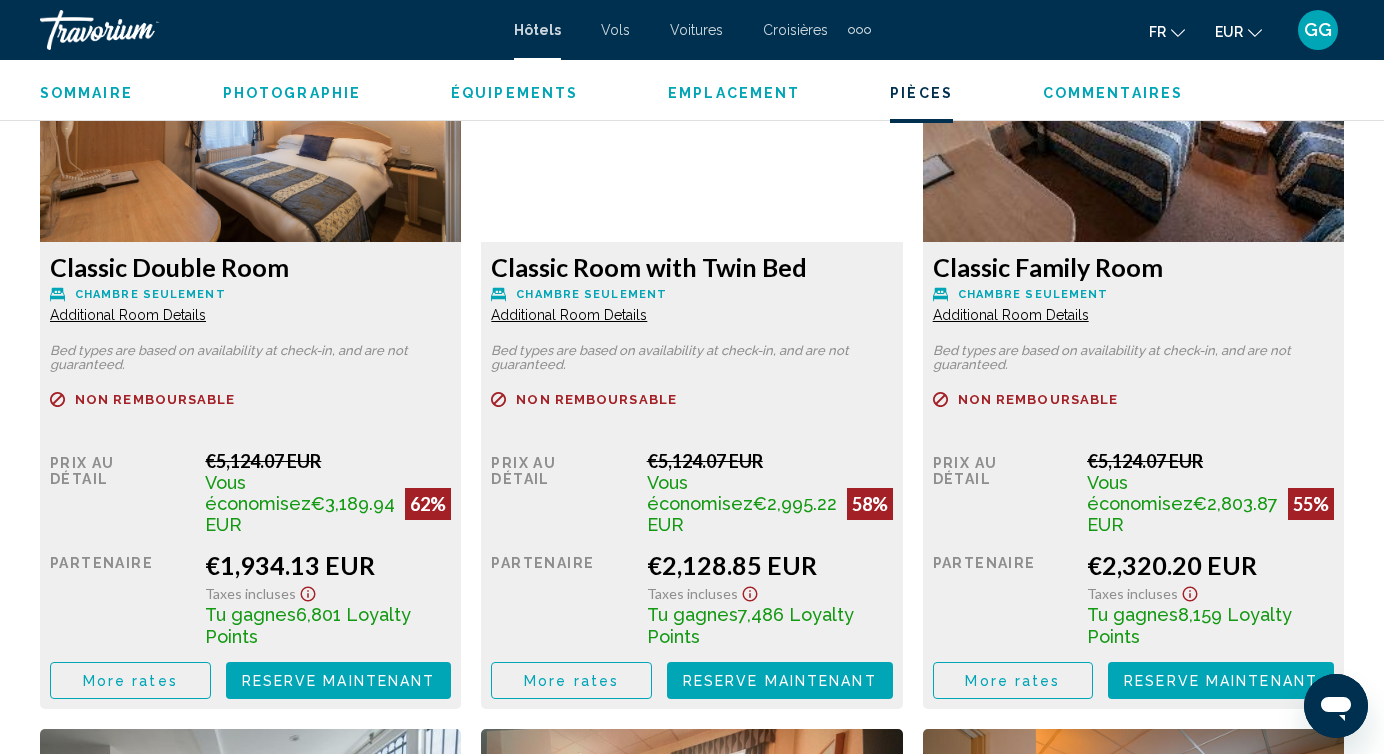 scroll, scrollTop: 3085, scrollLeft: 0, axis: vertical 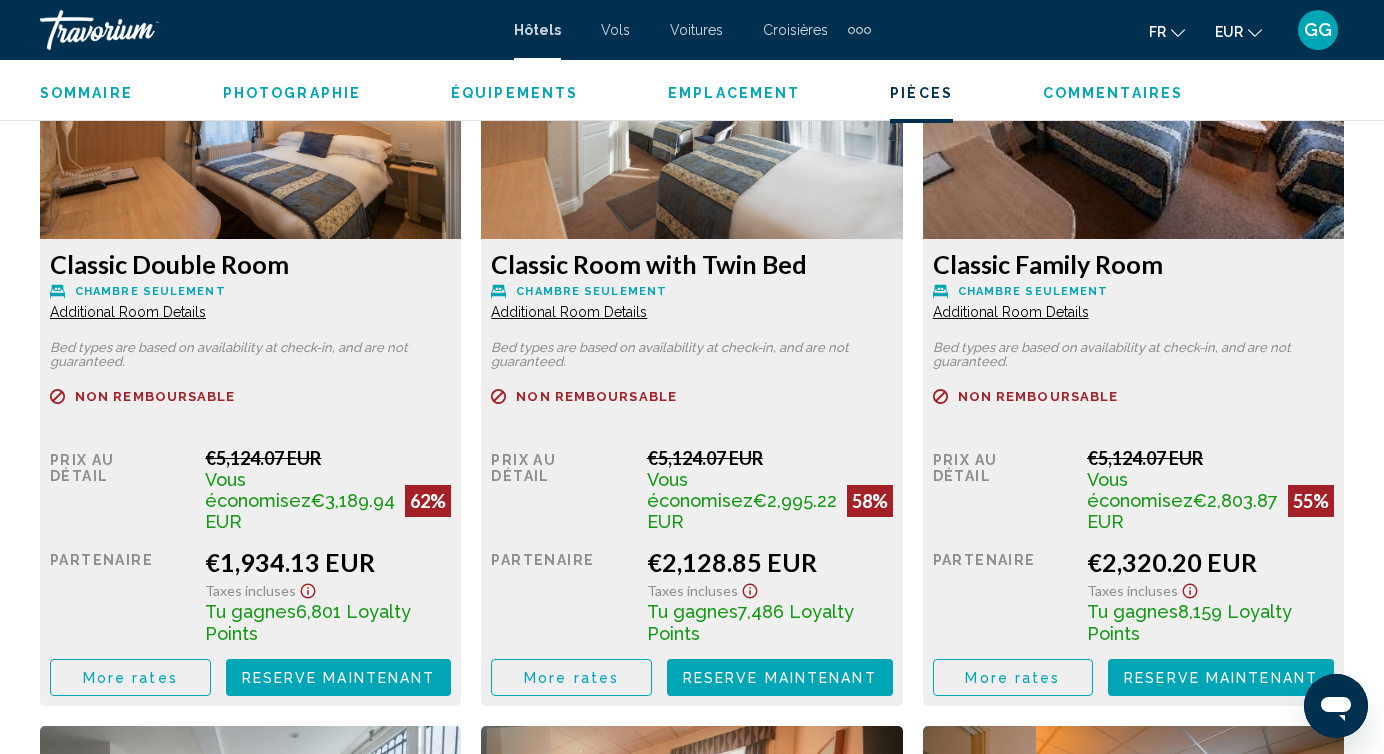 click on "More rates" at bounding box center [130, 678] 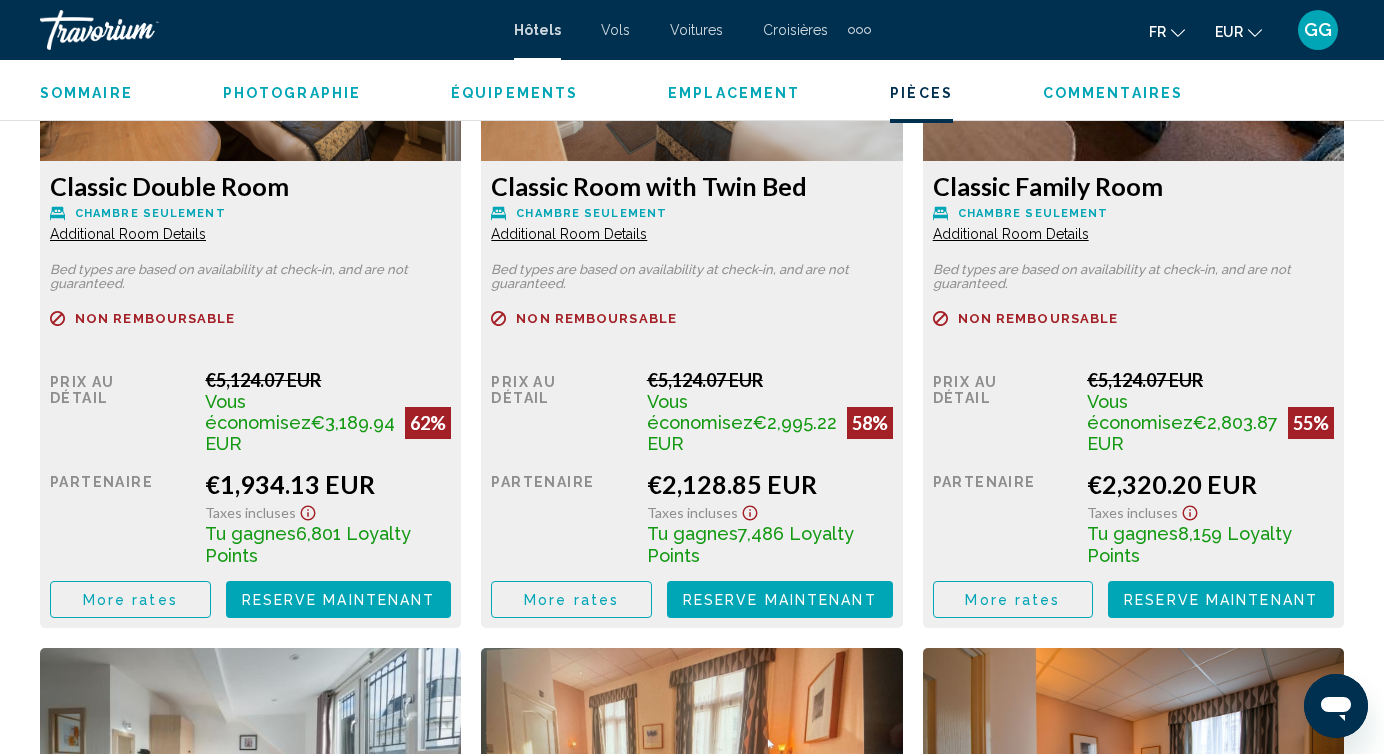 scroll, scrollTop: 3168, scrollLeft: 0, axis: vertical 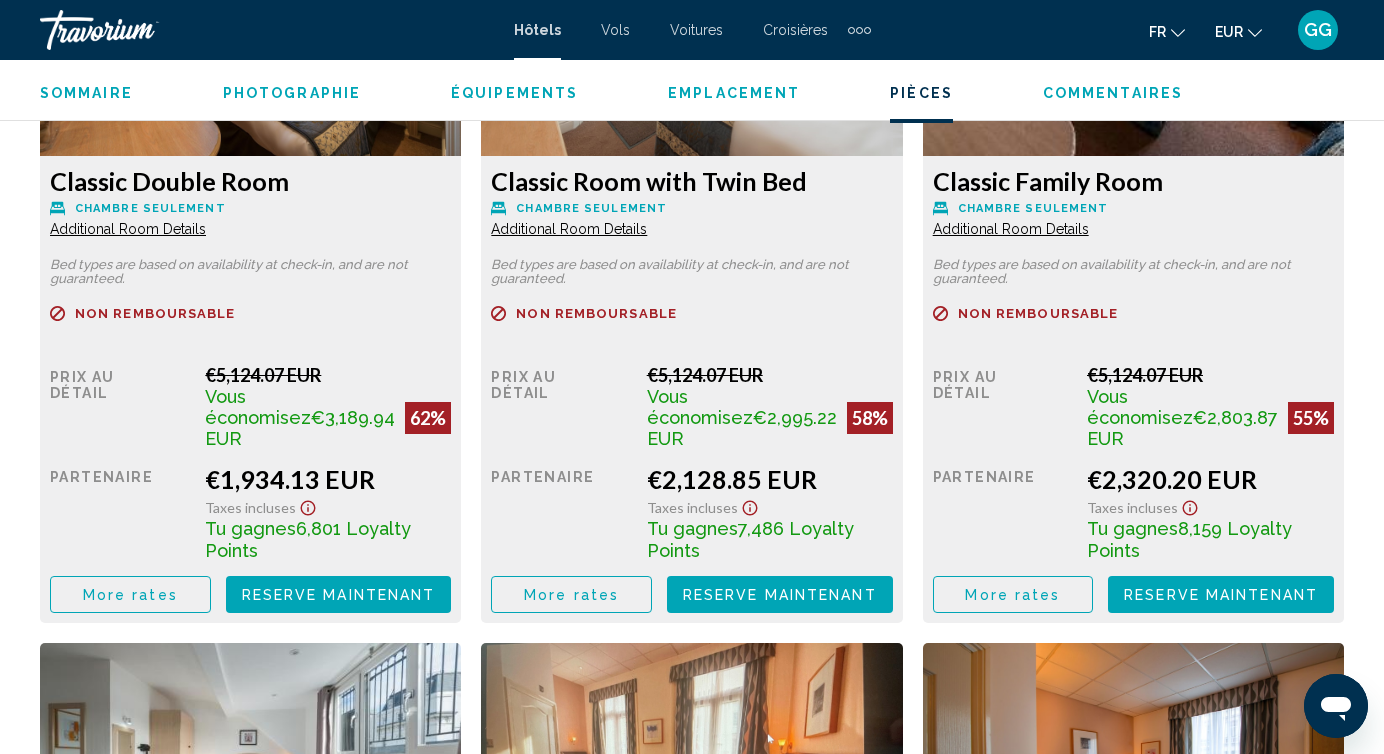 click on "More rates" at bounding box center [130, 595] 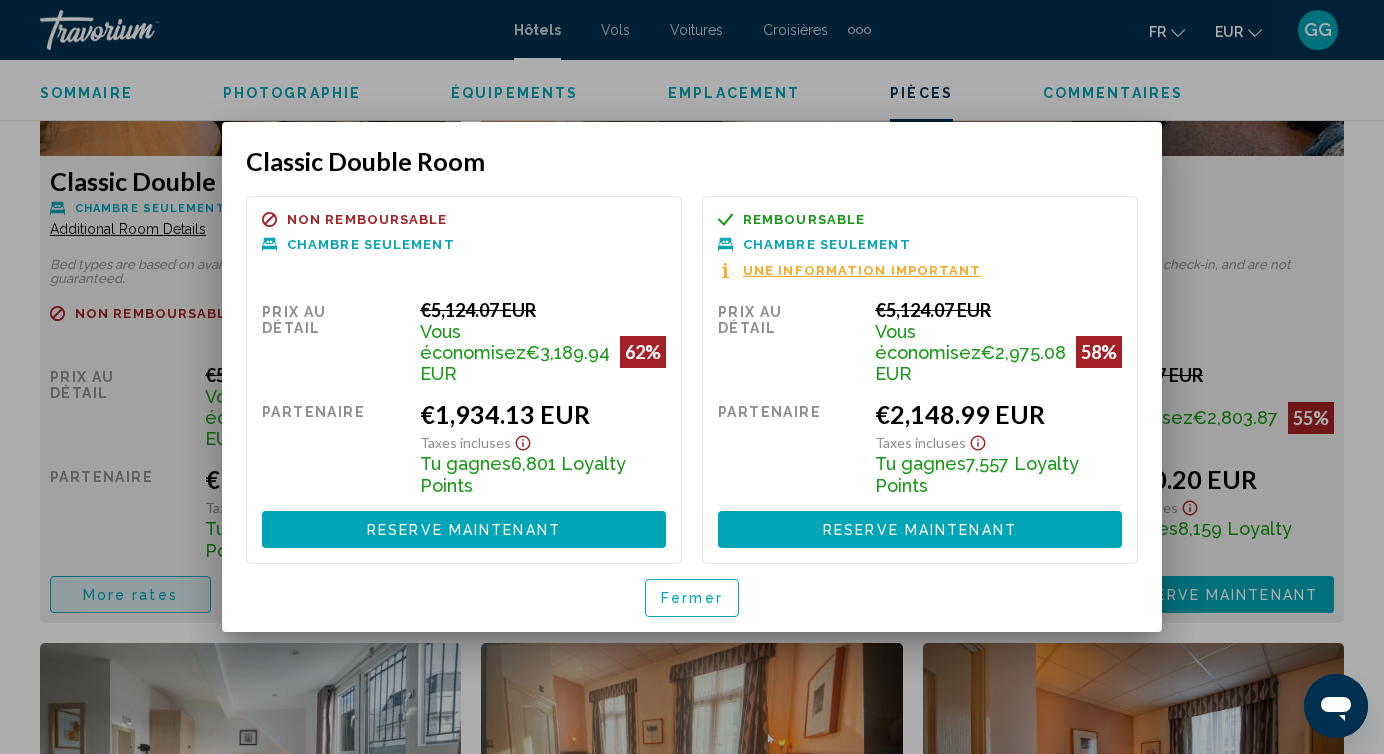 scroll, scrollTop: 0, scrollLeft: 0, axis: both 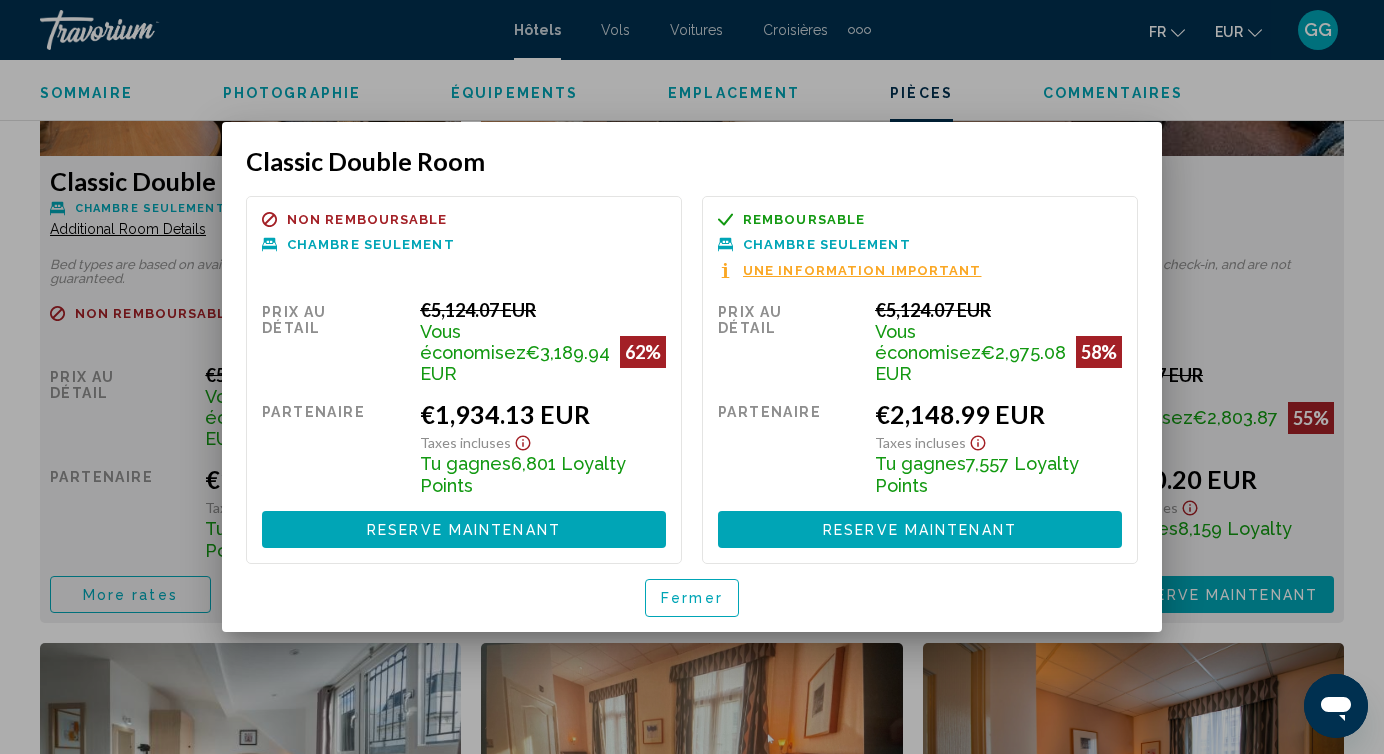 click on "Remboursable" at bounding box center [804, 219] 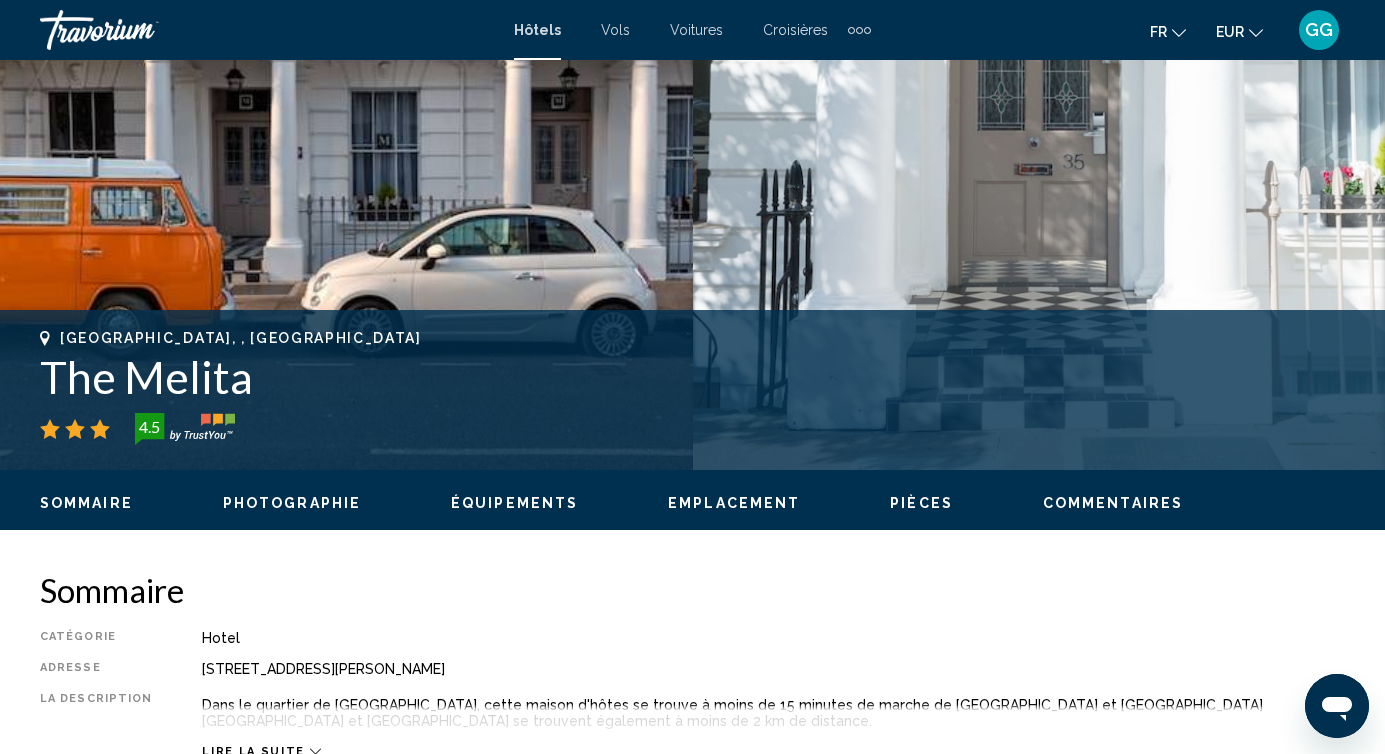 scroll, scrollTop: 554, scrollLeft: 0, axis: vertical 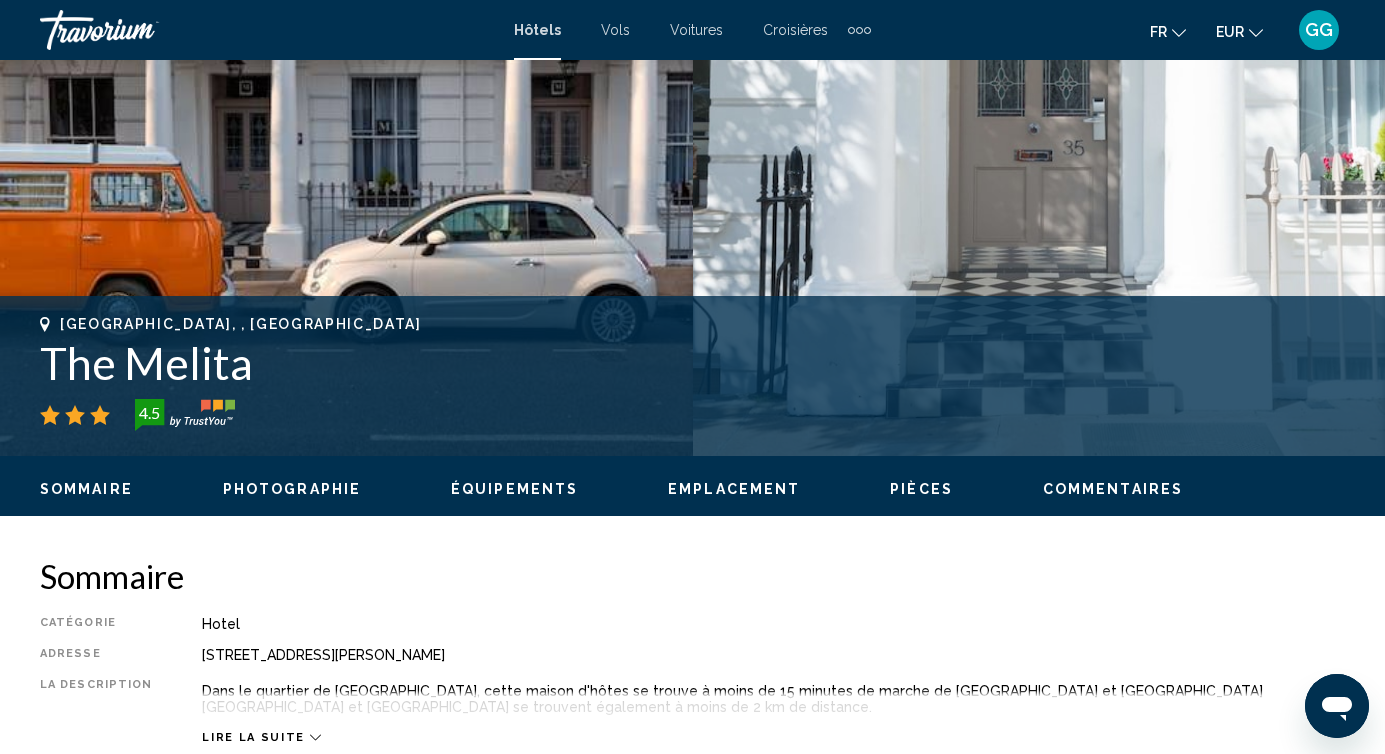 drag, startPoint x: 47, startPoint y: 363, endPoint x: 285, endPoint y: 377, distance: 238.4114 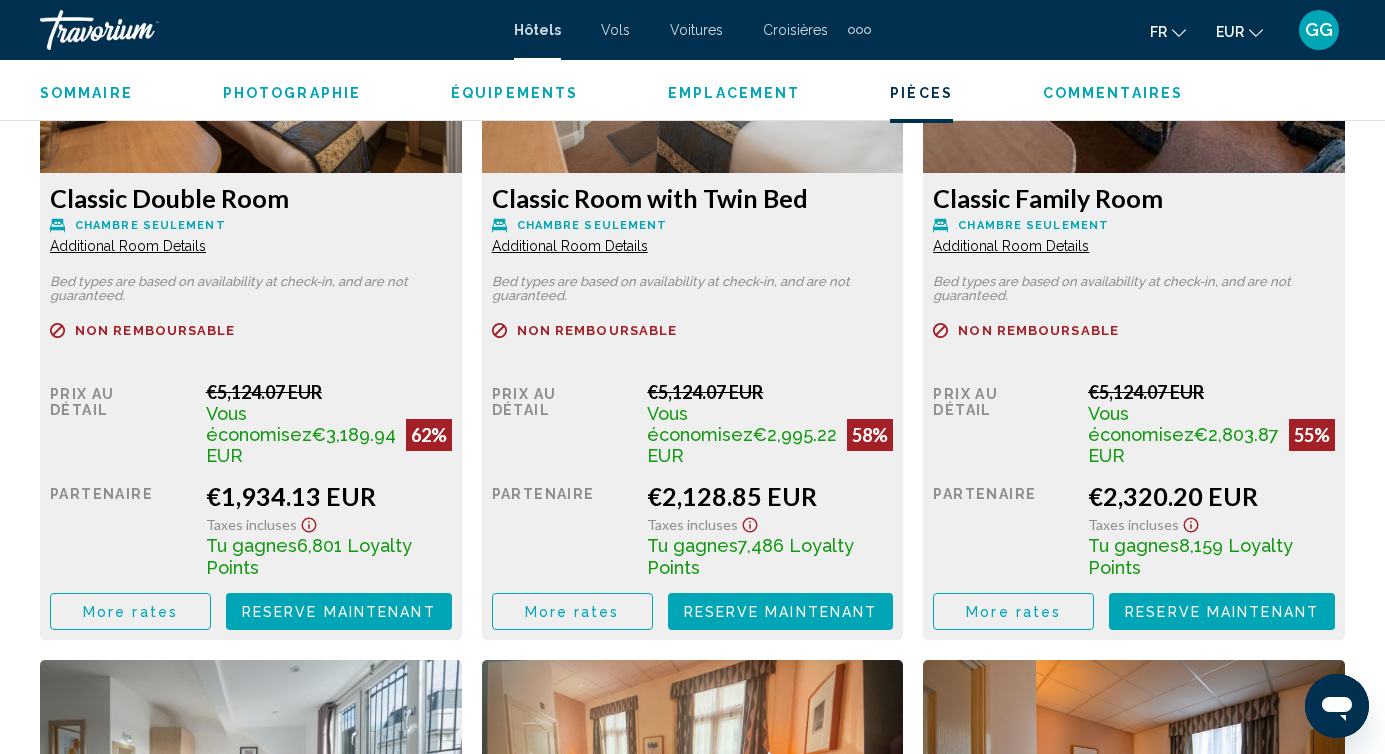 scroll, scrollTop: 3159, scrollLeft: 0, axis: vertical 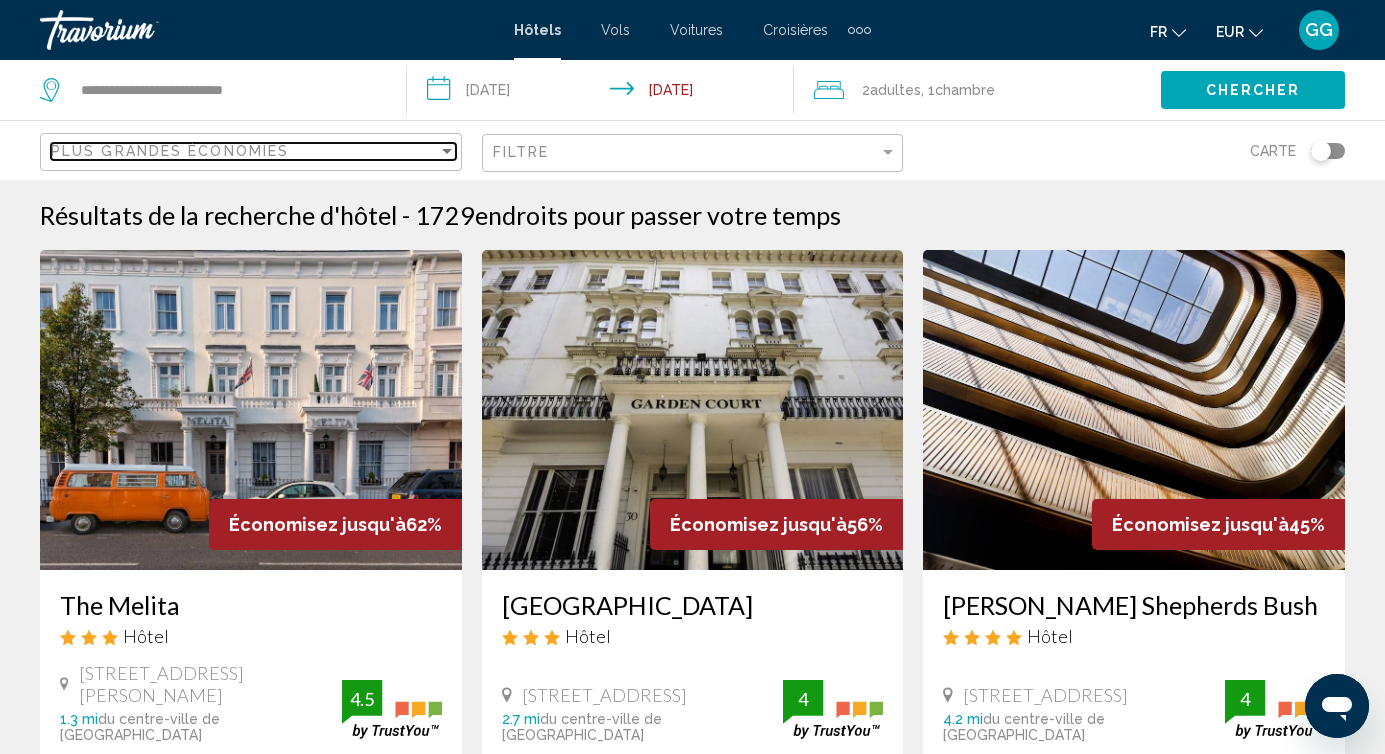 click on "Plus grandes économies" at bounding box center (244, 151) 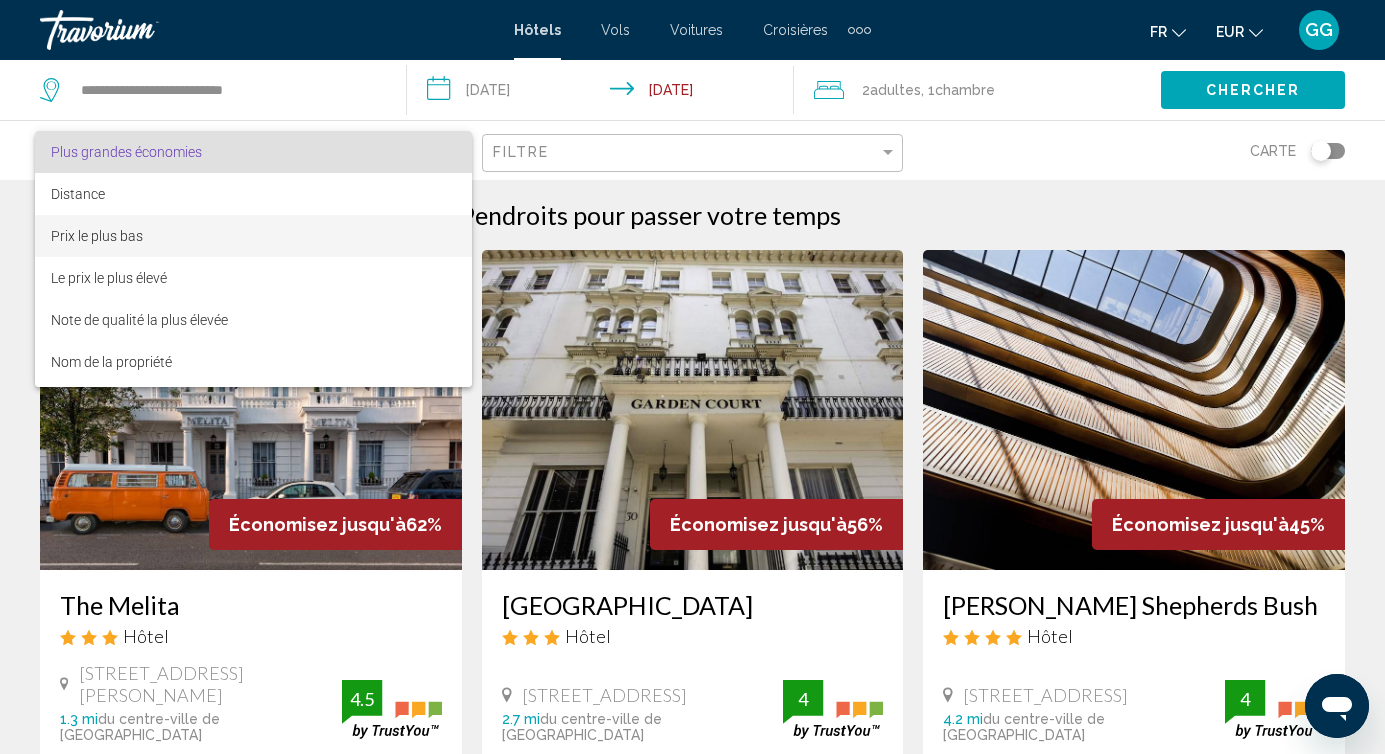 click on "Prix le plus bas" at bounding box center [253, 236] 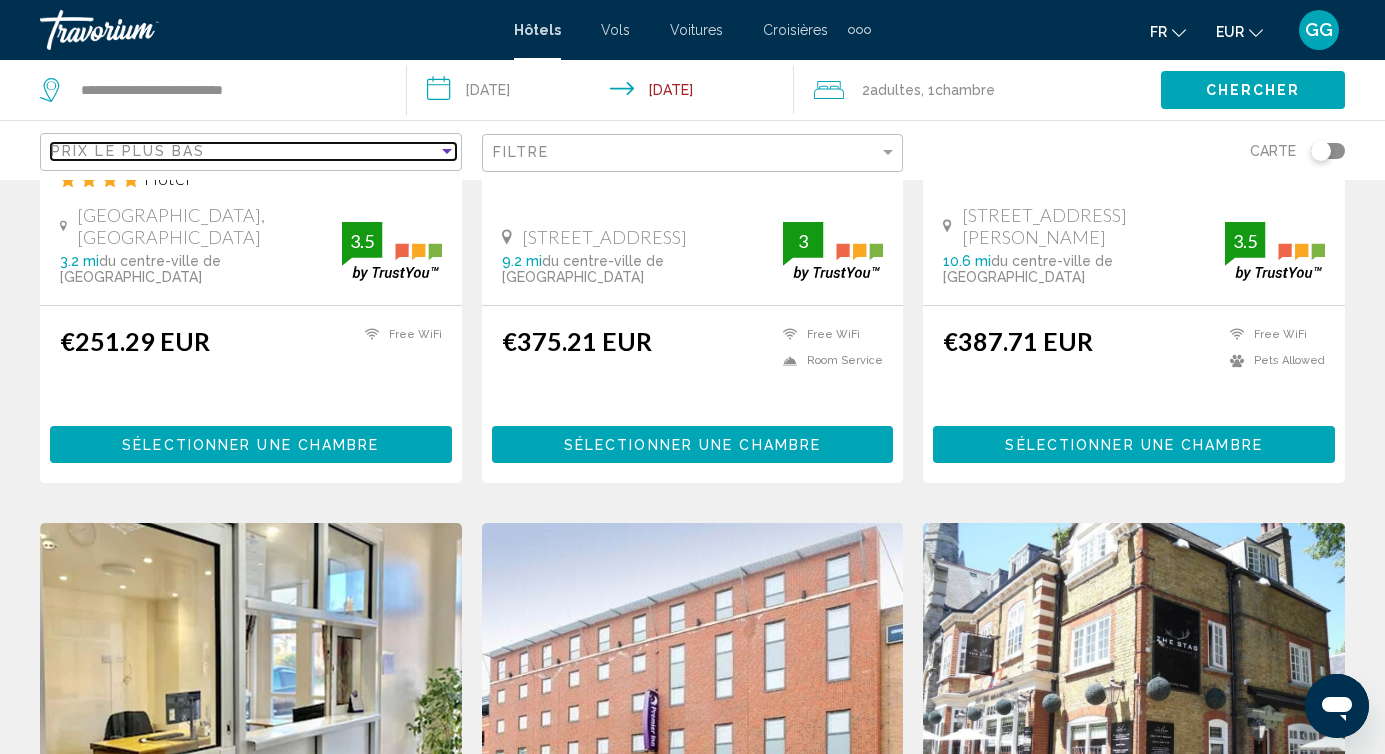 scroll, scrollTop: 0, scrollLeft: 0, axis: both 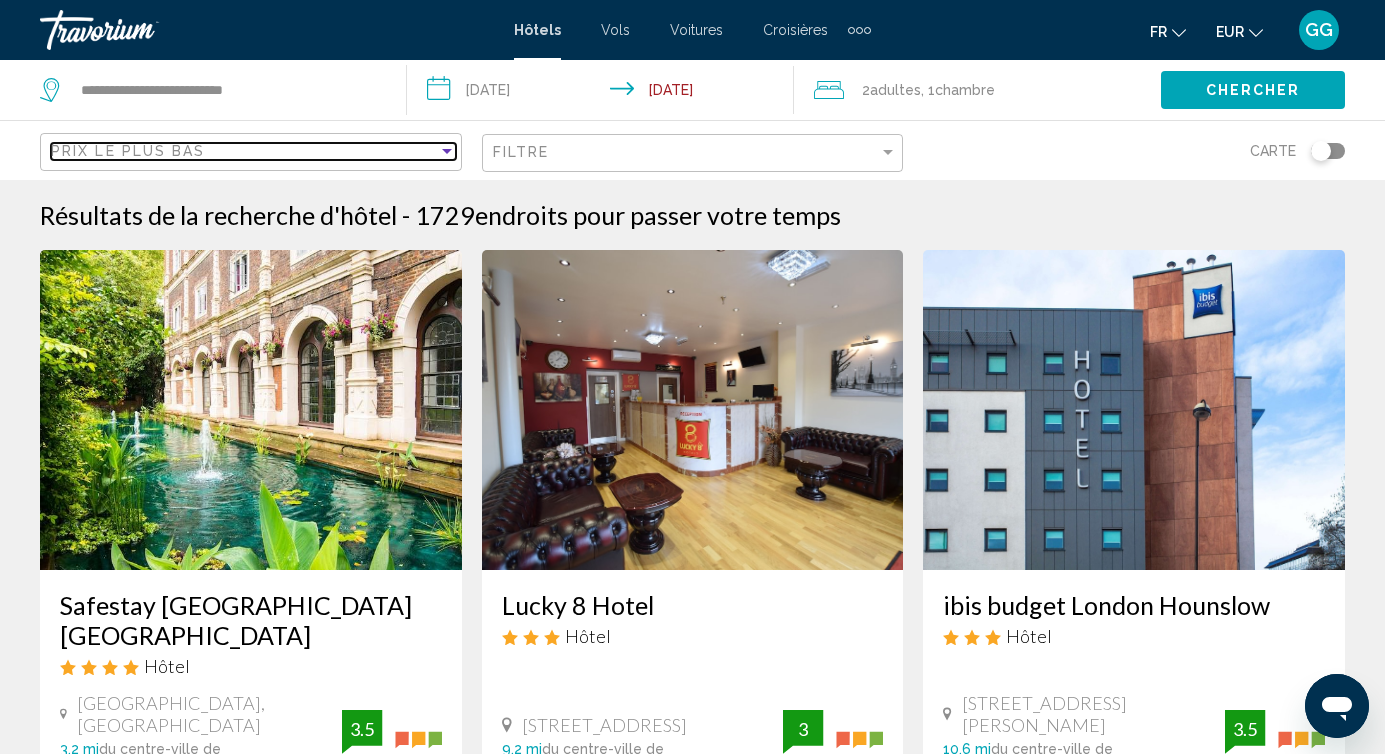 click on "Prix le plus bas" at bounding box center [244, 151] 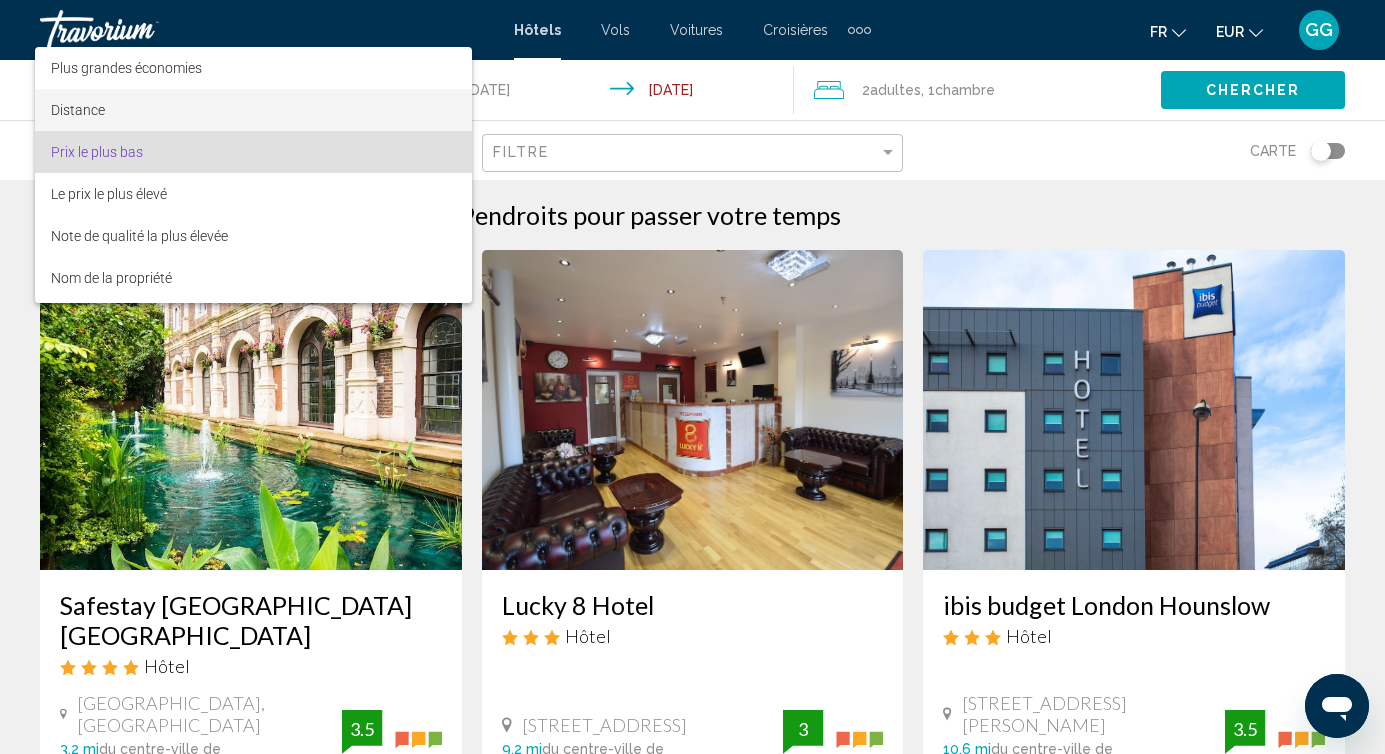 click on "Distance" at bounding box center [253, 110] 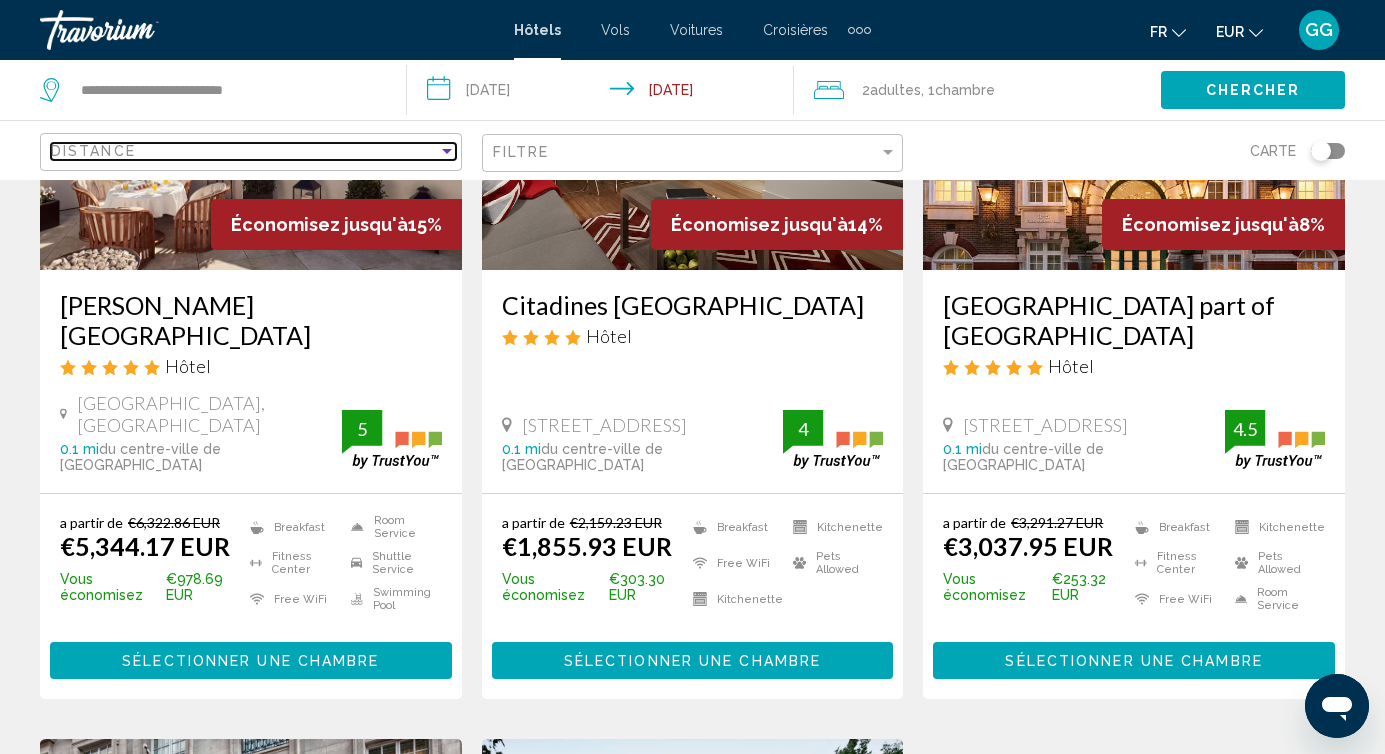 scroll, scrollTop: 0, scrollLeft: 0, axis: both 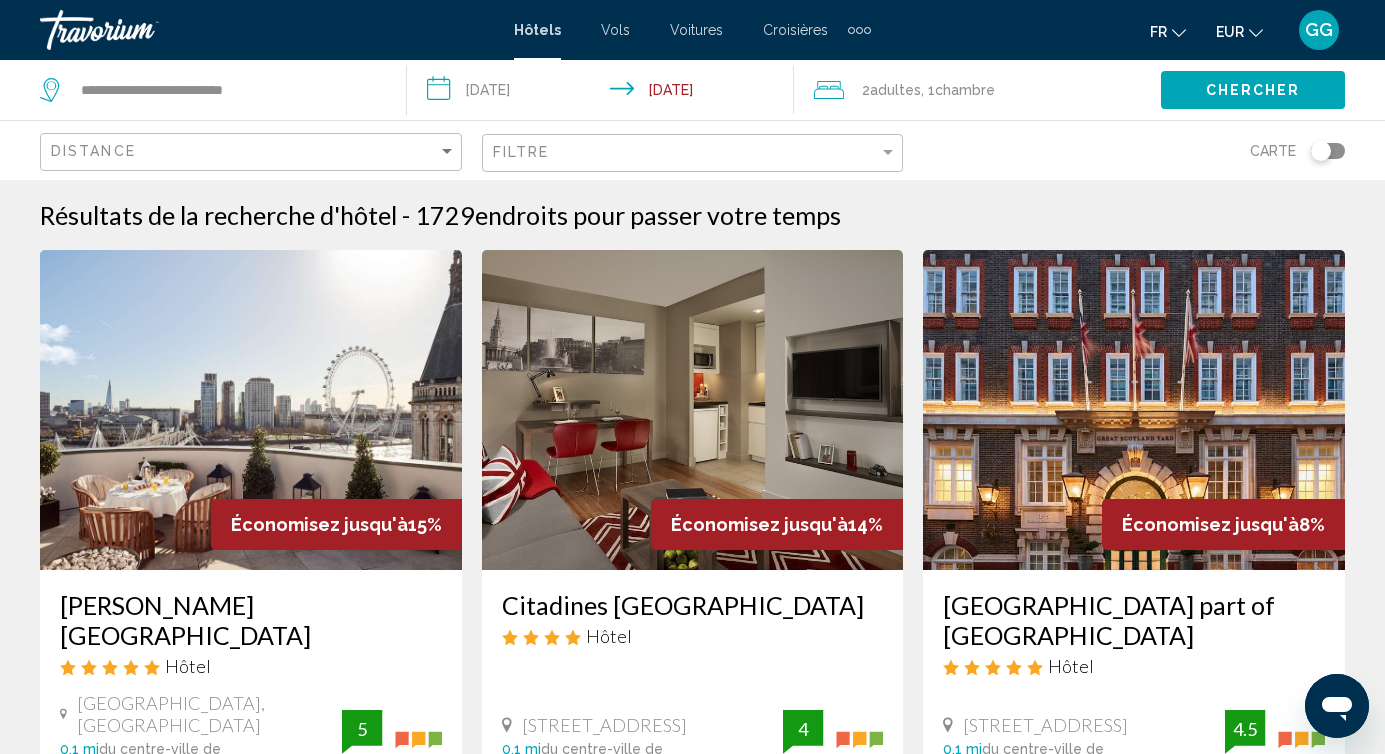 click on "**********" at bounding box center (604, 93) 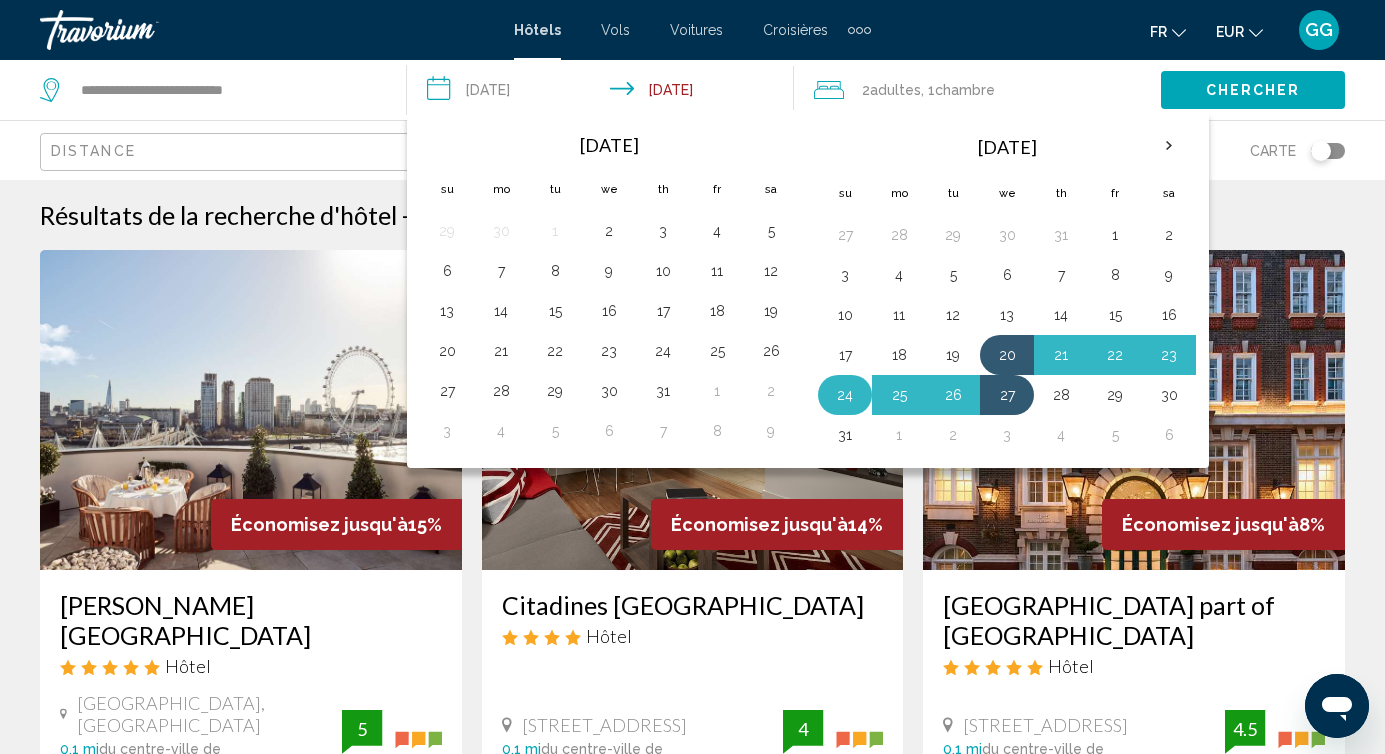 click on "24" at bounding box center (845, 395) 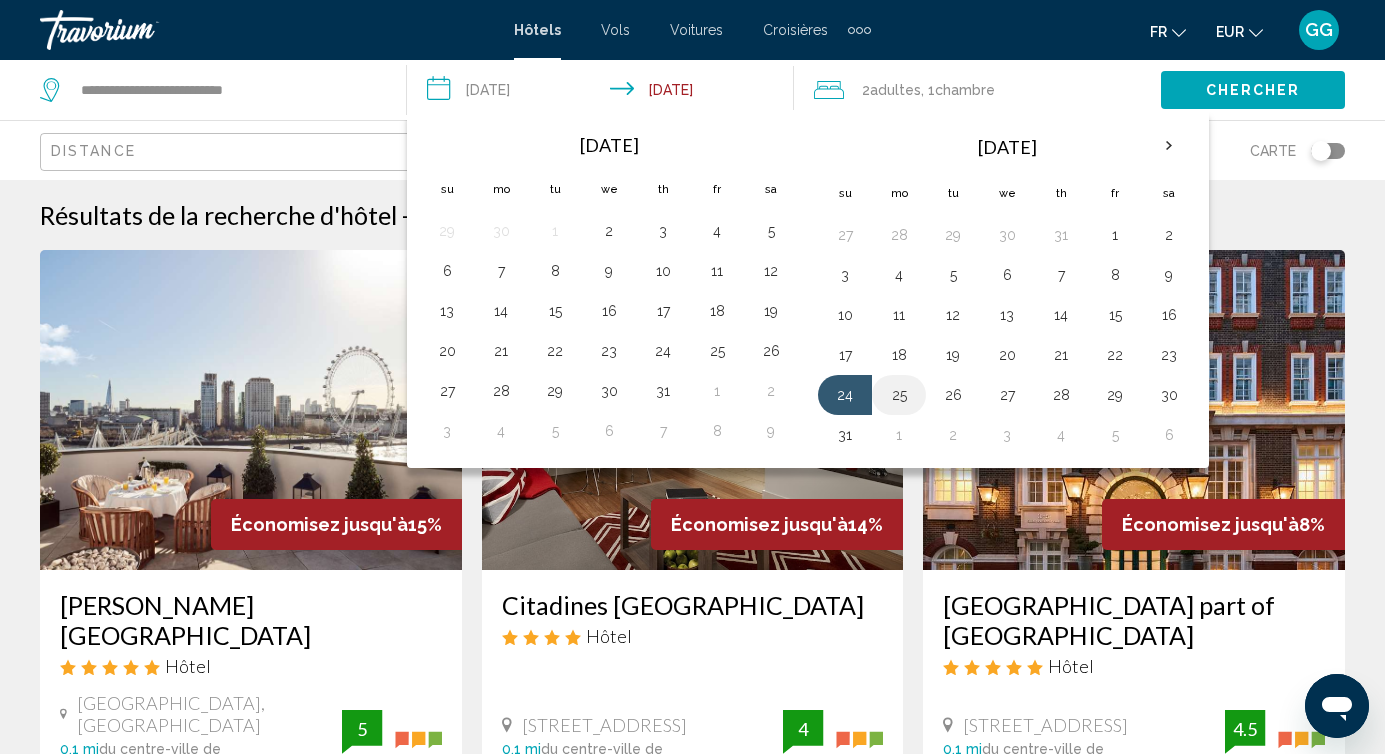 click on "25" at bounding box center [899, 395] 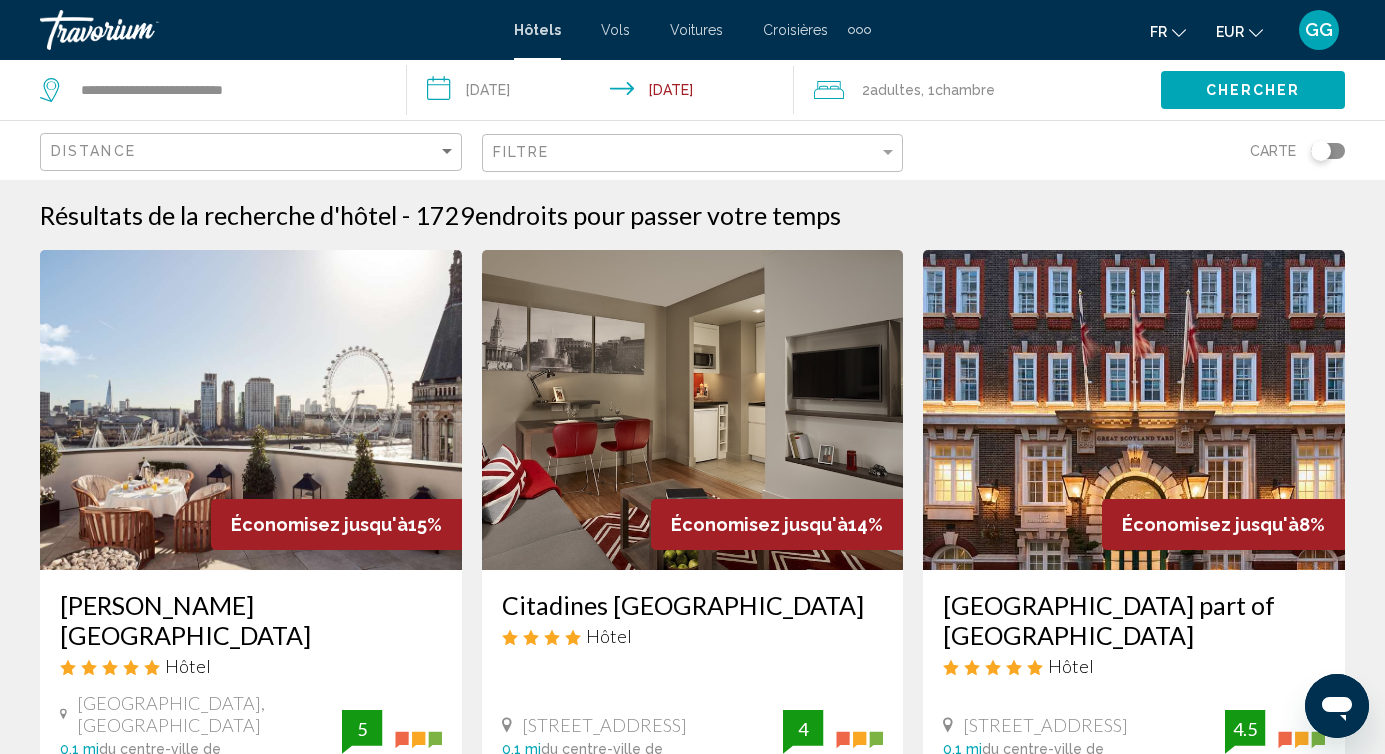 click on "Chercher" 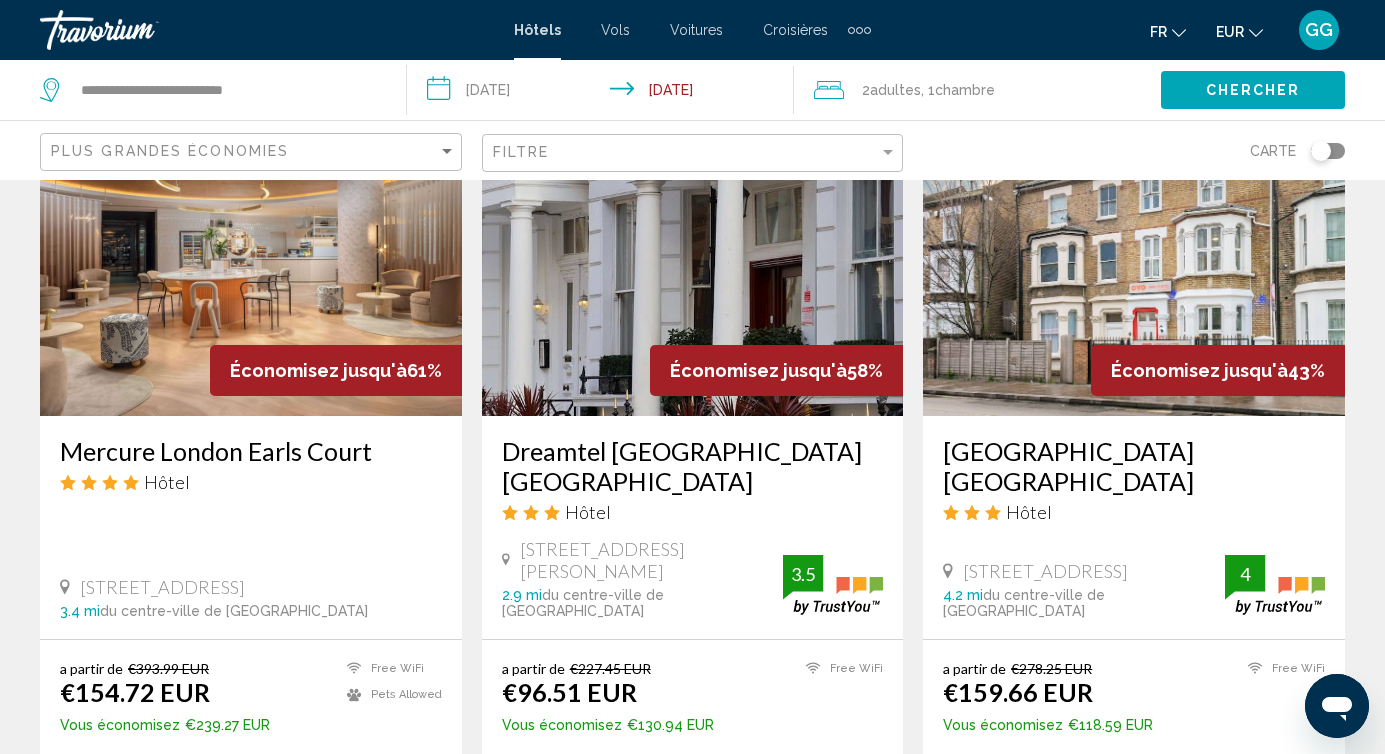 scroll, scrollTop: 939, scrollLeft: 0, axis: vertical 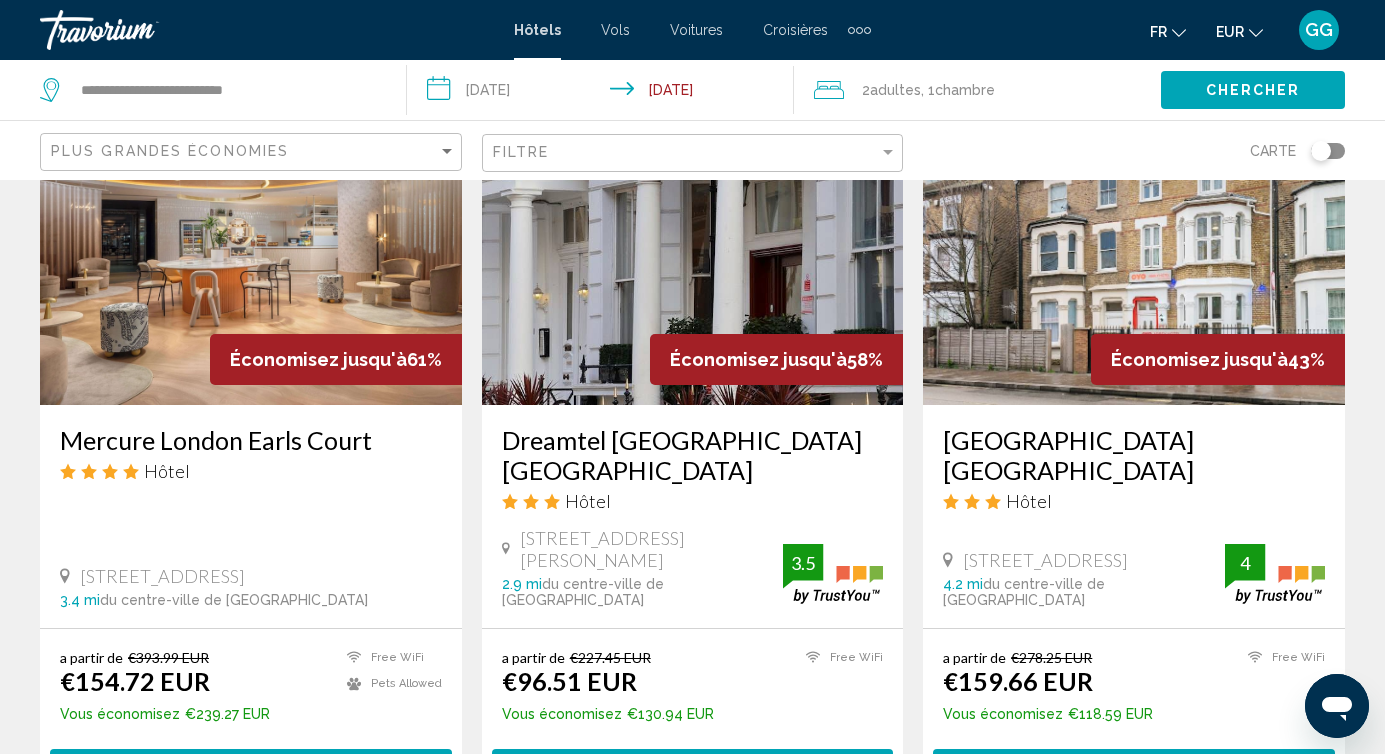 drag, startPoint x: 495, startPoint y: 405, endPoint x: 833, endPoint y: 410, distance: 338.037 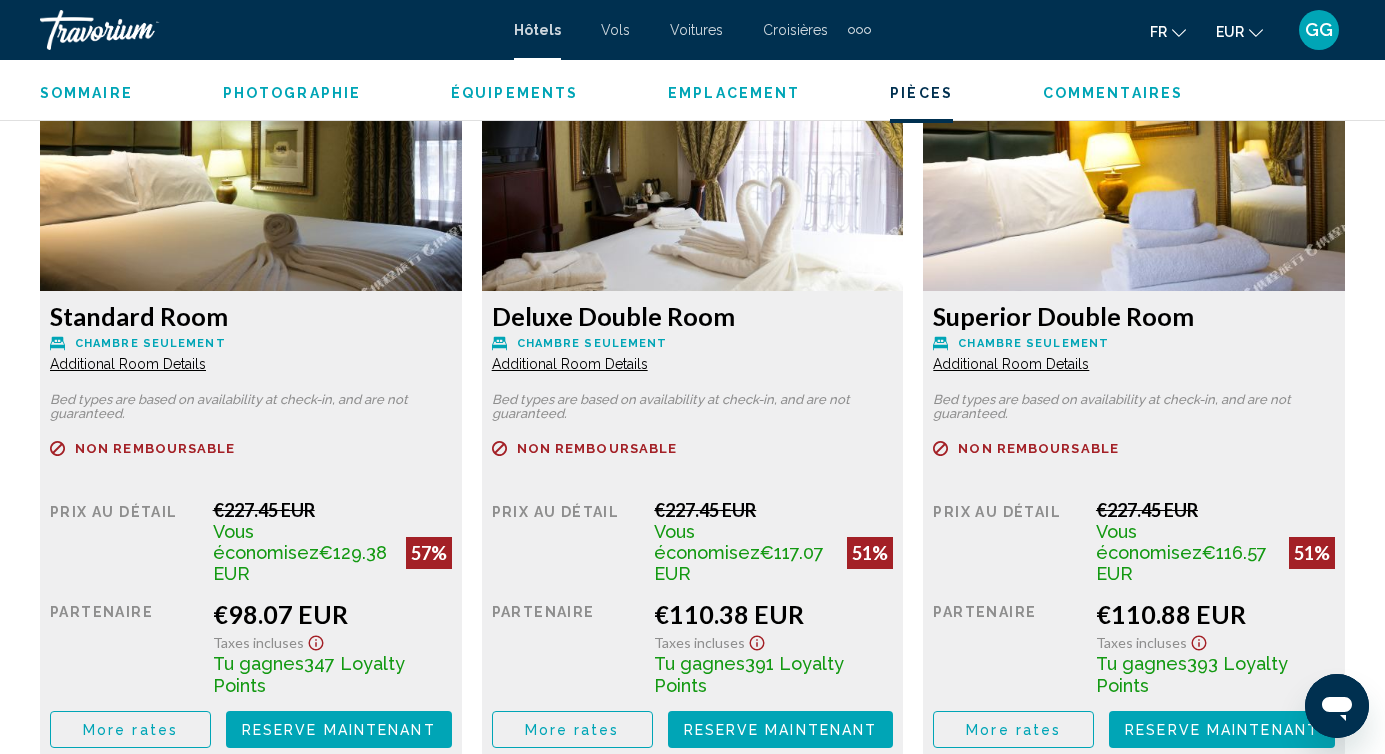 scroll, scrollTop: 3182, scrollLeft: 0, axis: vertical 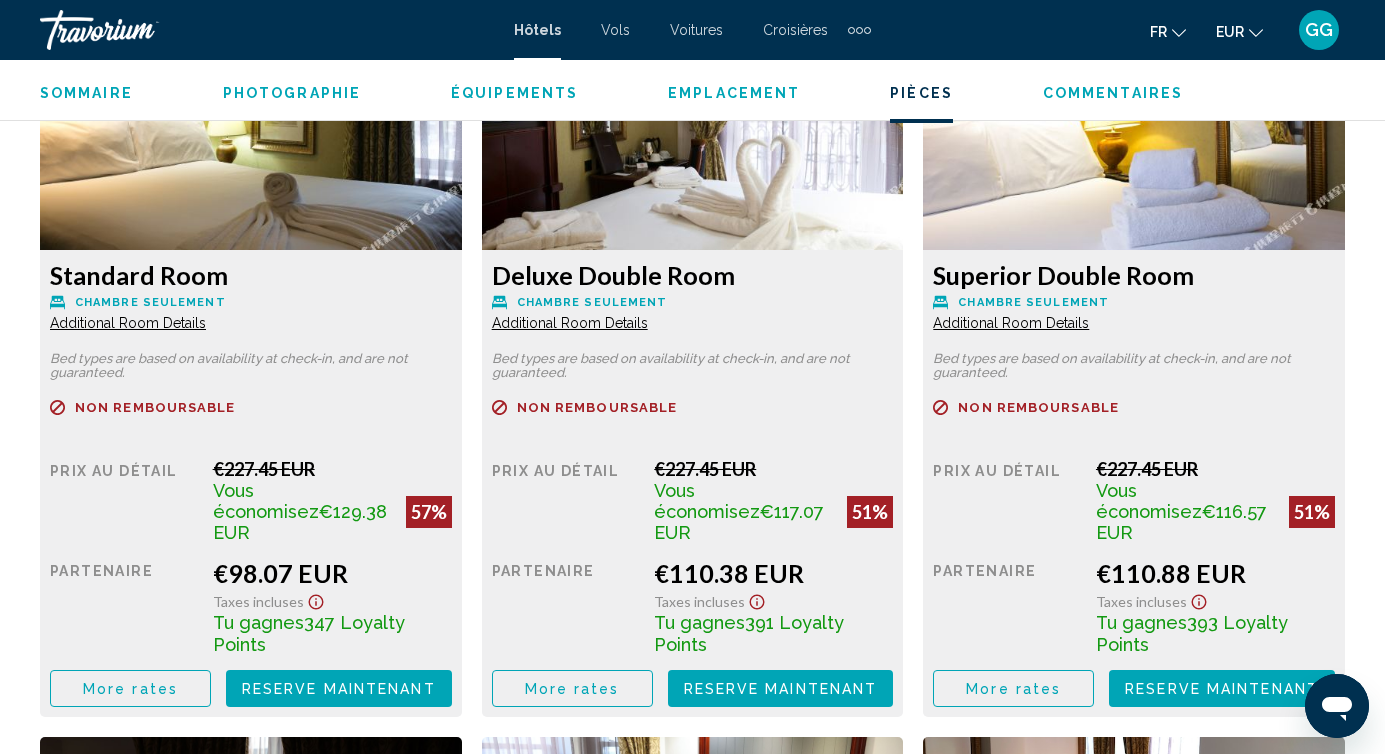 drag, startPoint x: 227, startPoint y: 552, endPoint x: 247, endPoint y: 550, distance: 20.09975 